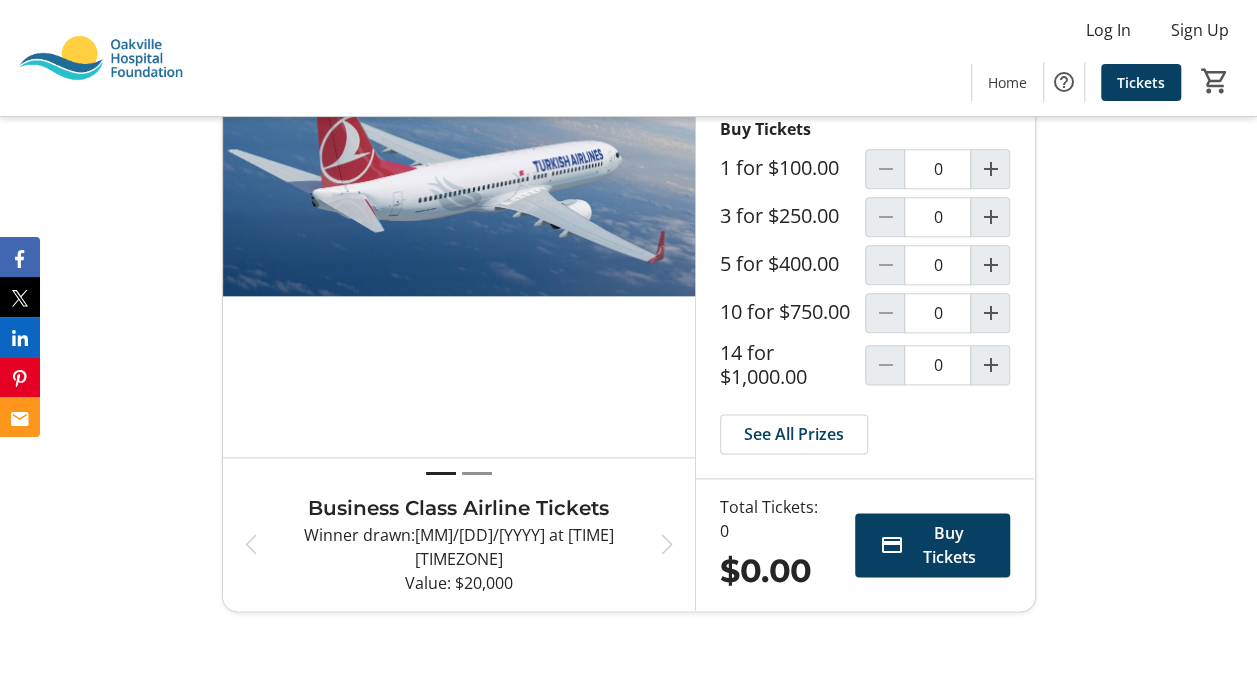 scroll, scrollTop: 800, scrollLeft: 0, axis: vertical 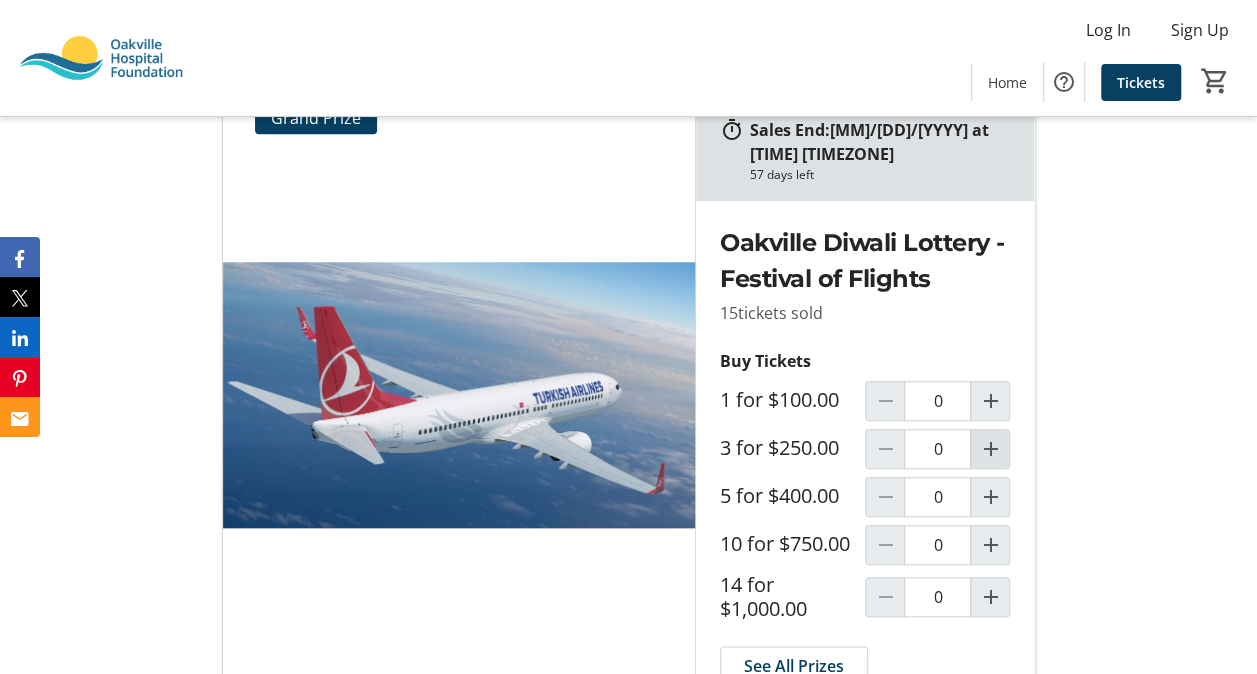 click at bounding box center [990, 449] 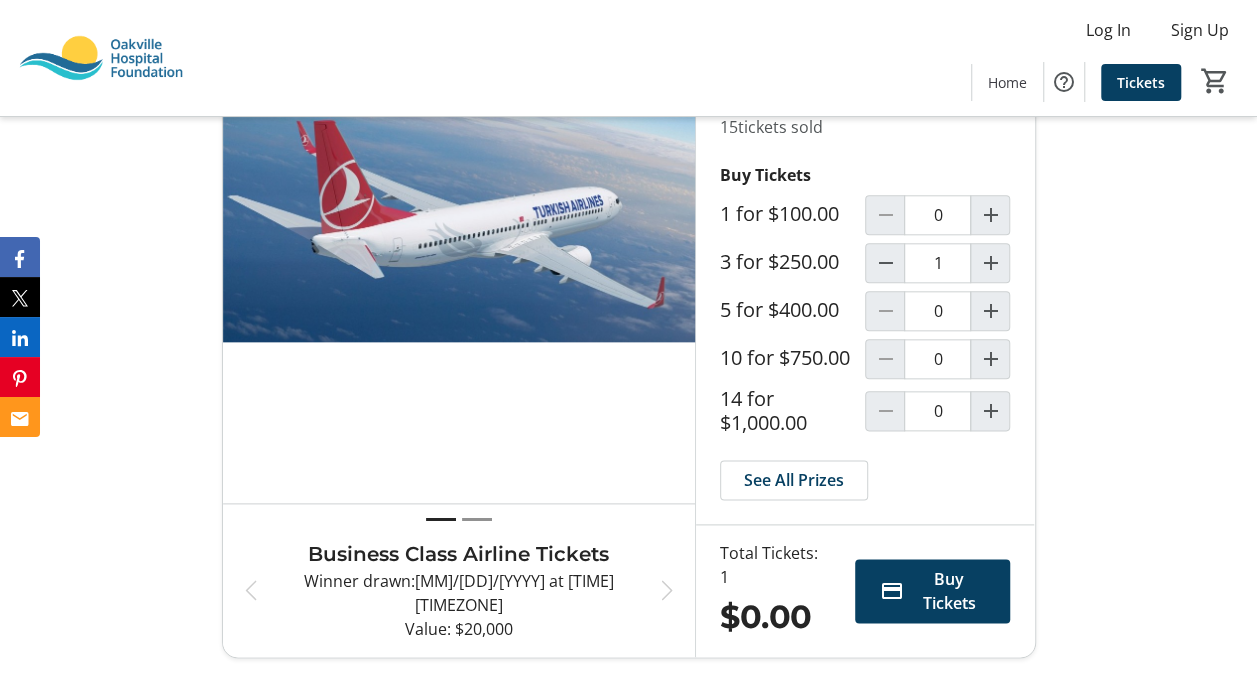 scroll, scrollTop: 1100, scrollLeft: 0, axis: vertical 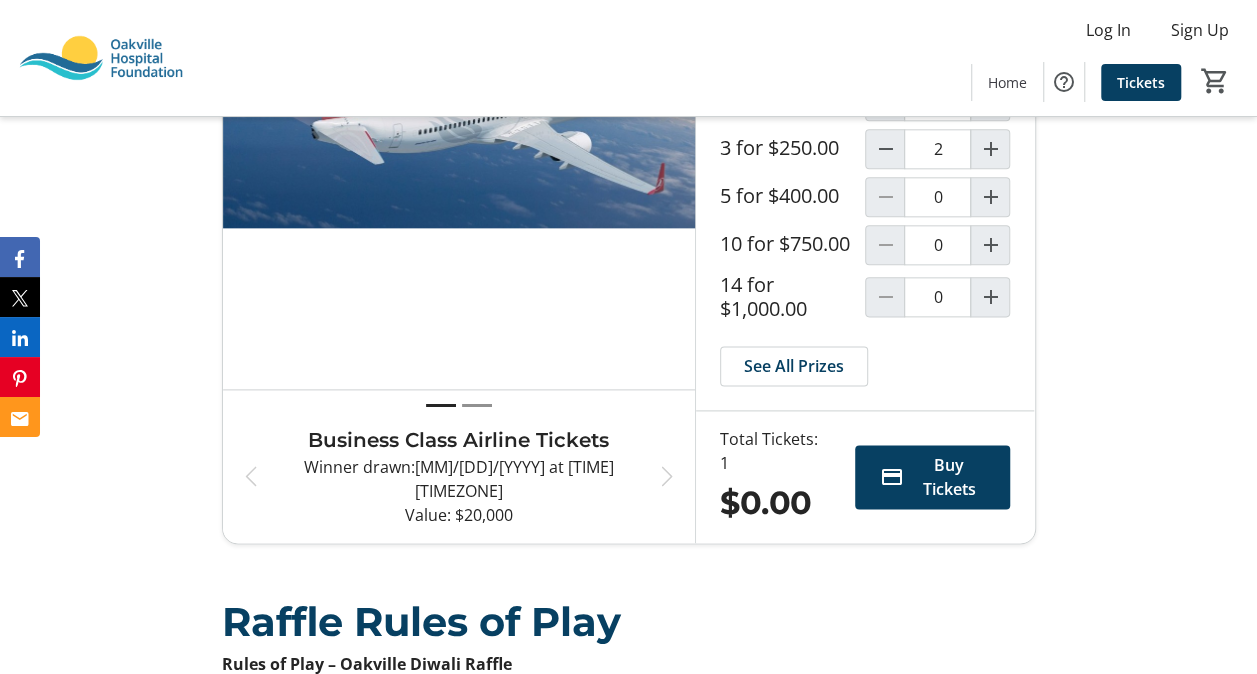 type on "1" 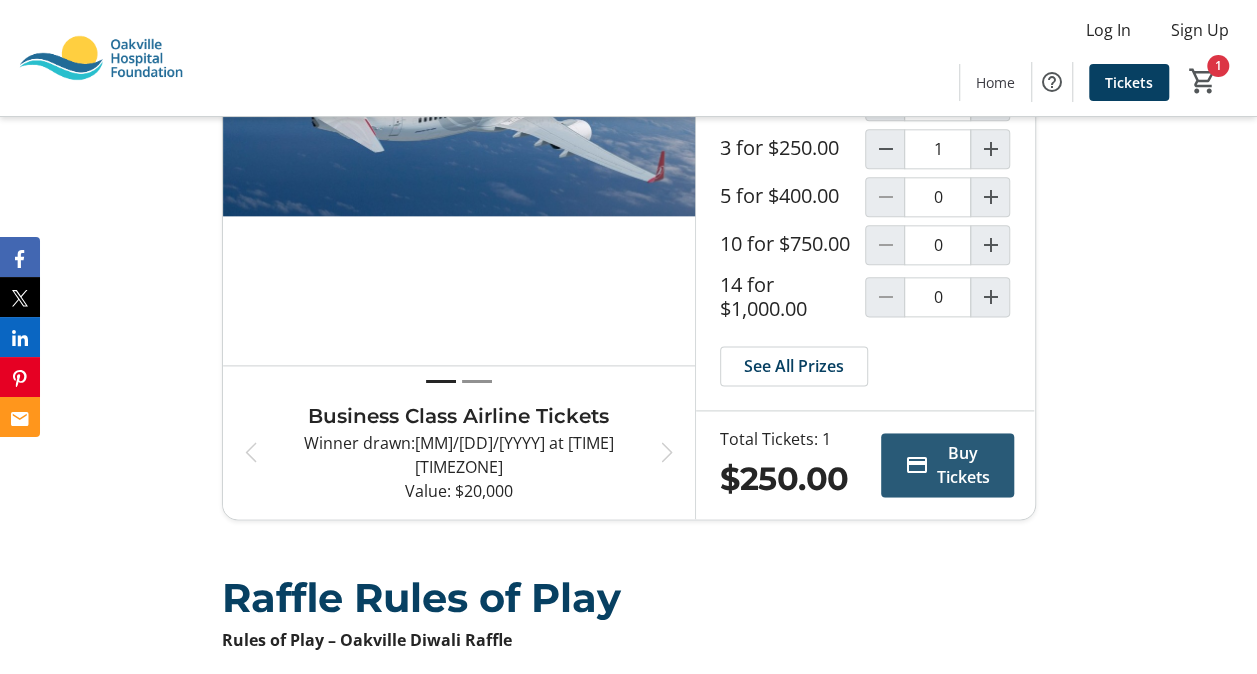 click on "Buy Tickets" at bounding box center (963, 465) 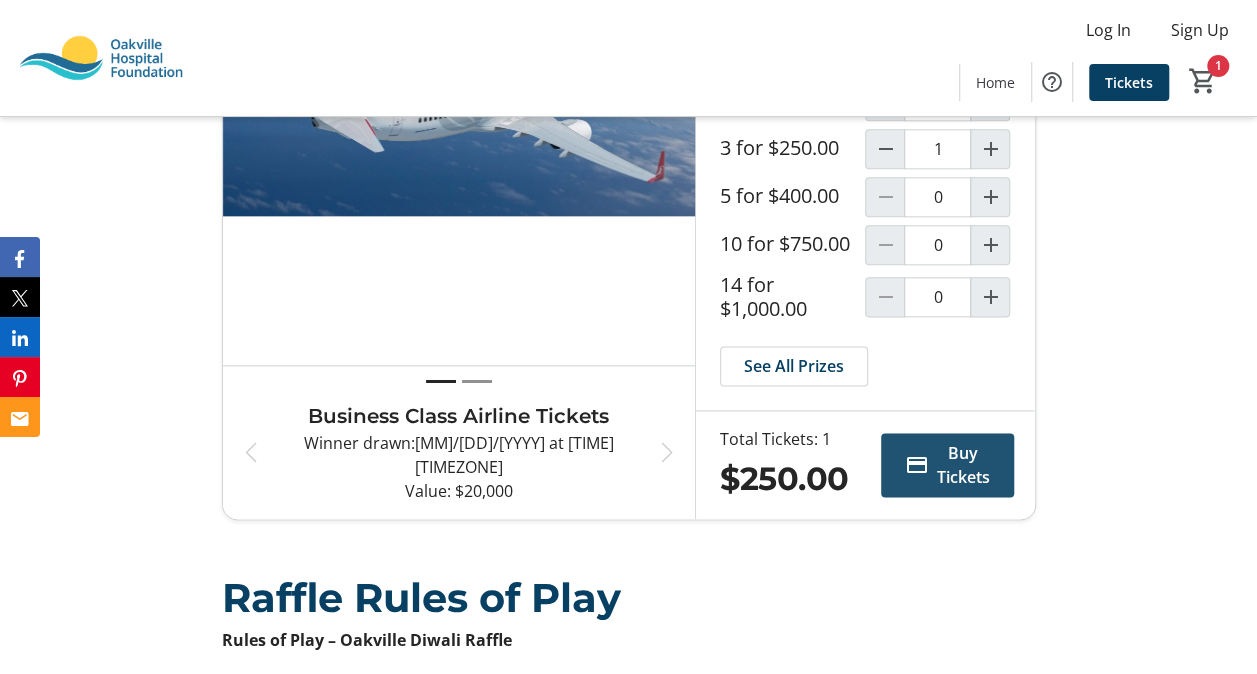 scroll, scrollTop: 0, scrollLeft: 0, axis: both 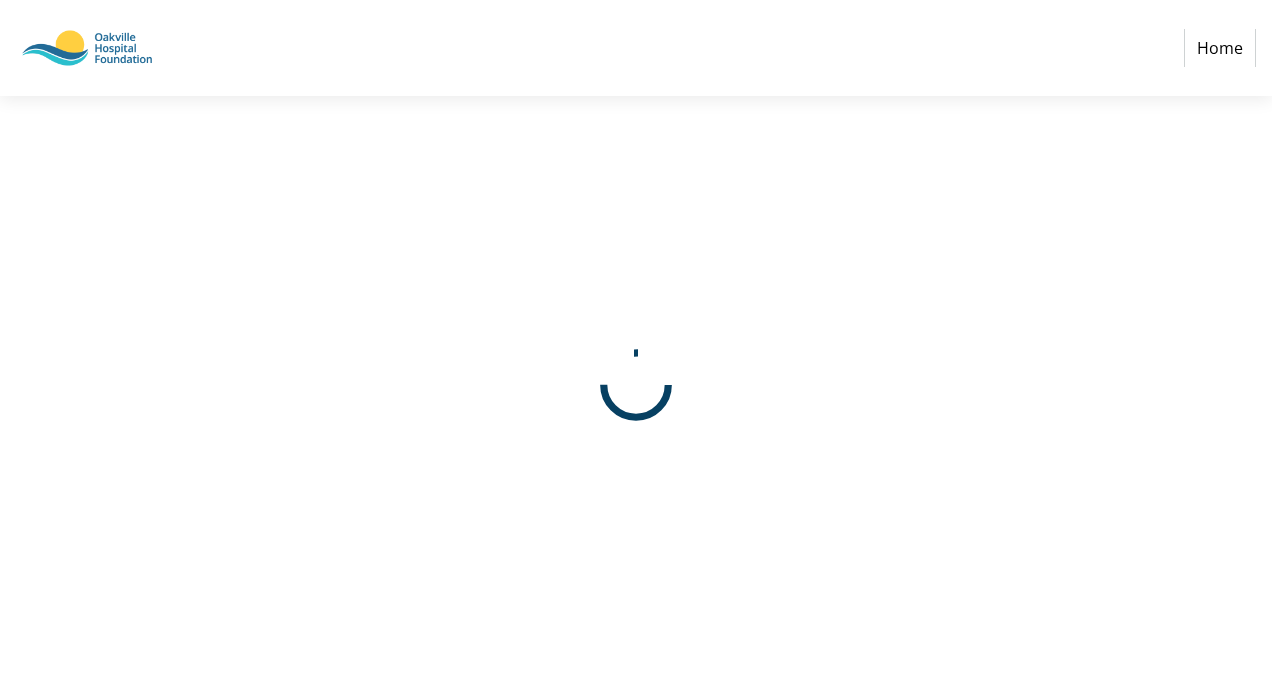 select on "CA" 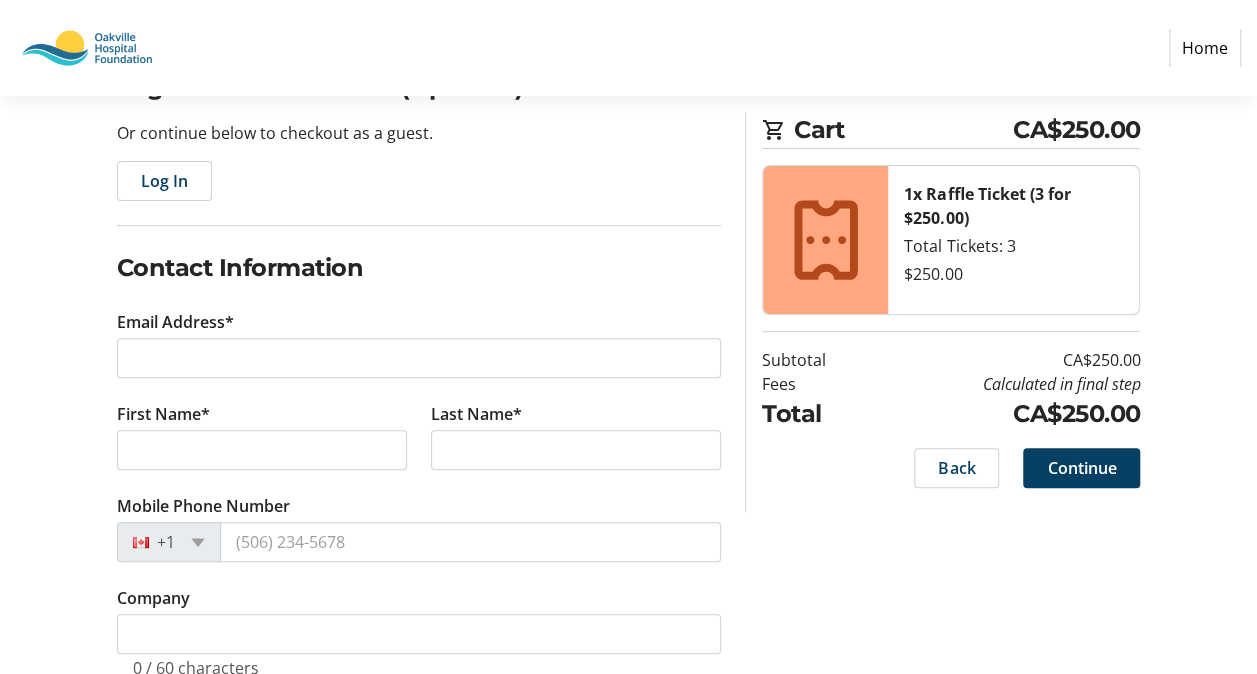 scroll, scrollTop: 200, scrollLeft: 0, axis: vertical 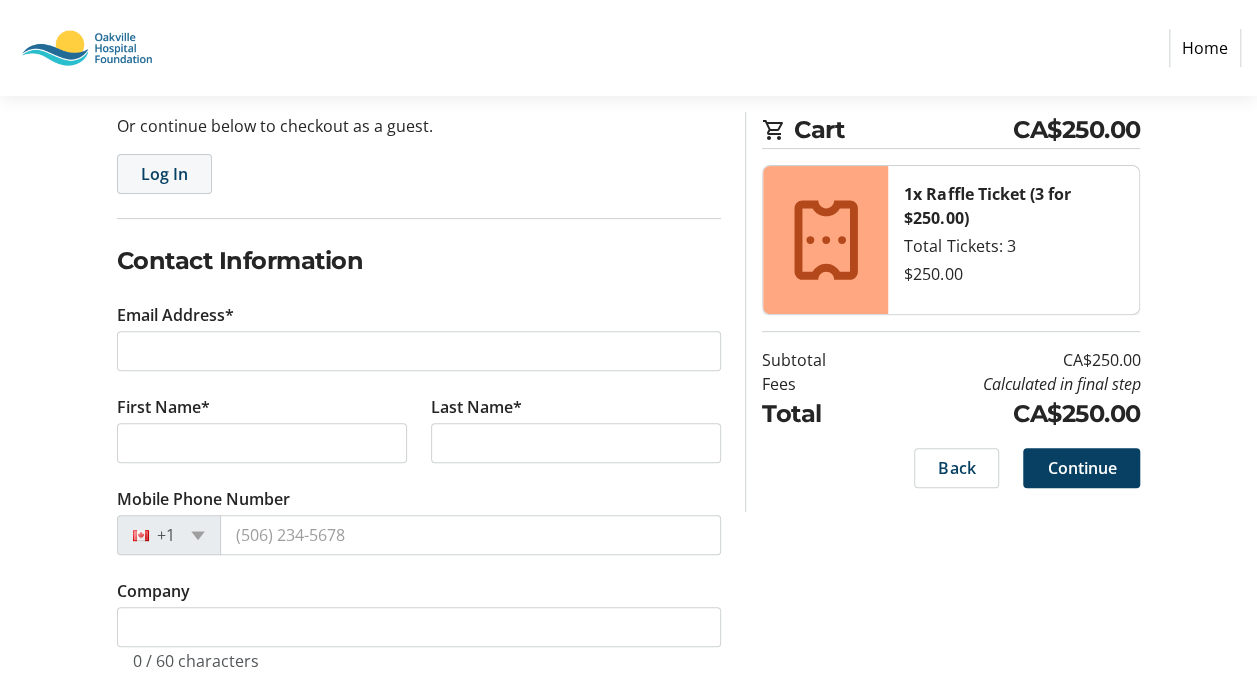 click 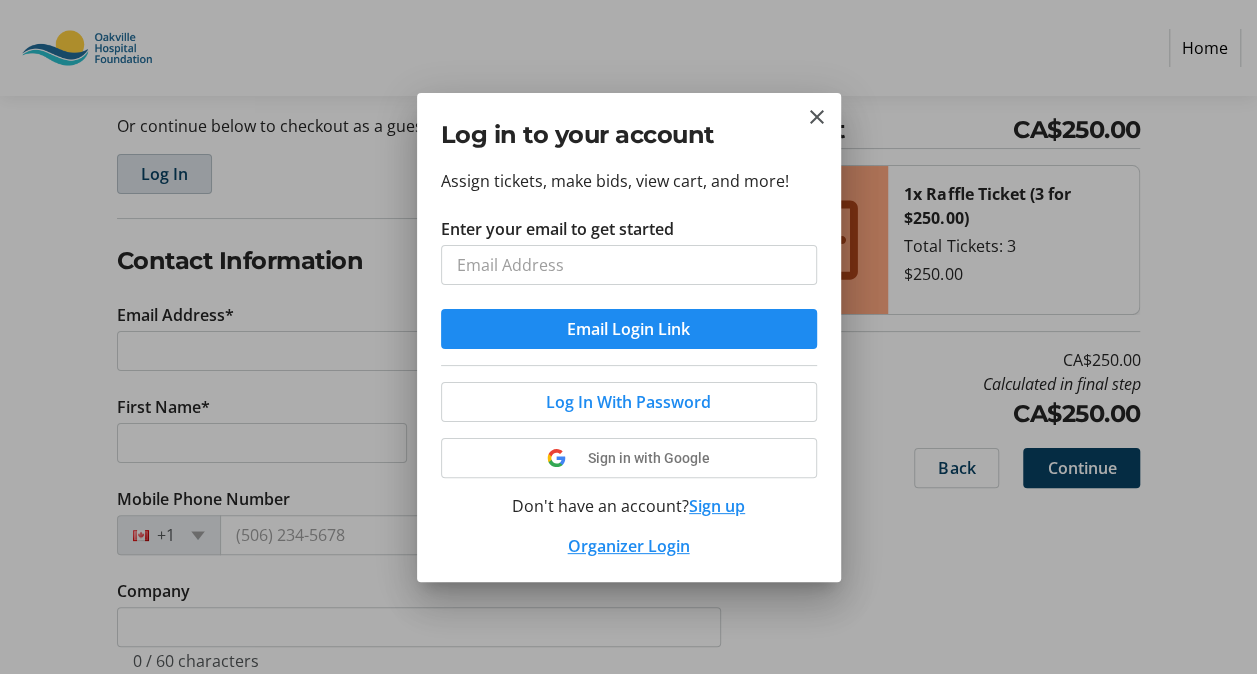 scroll, scrollTop: 0, scrollLeft: 0, axis: both 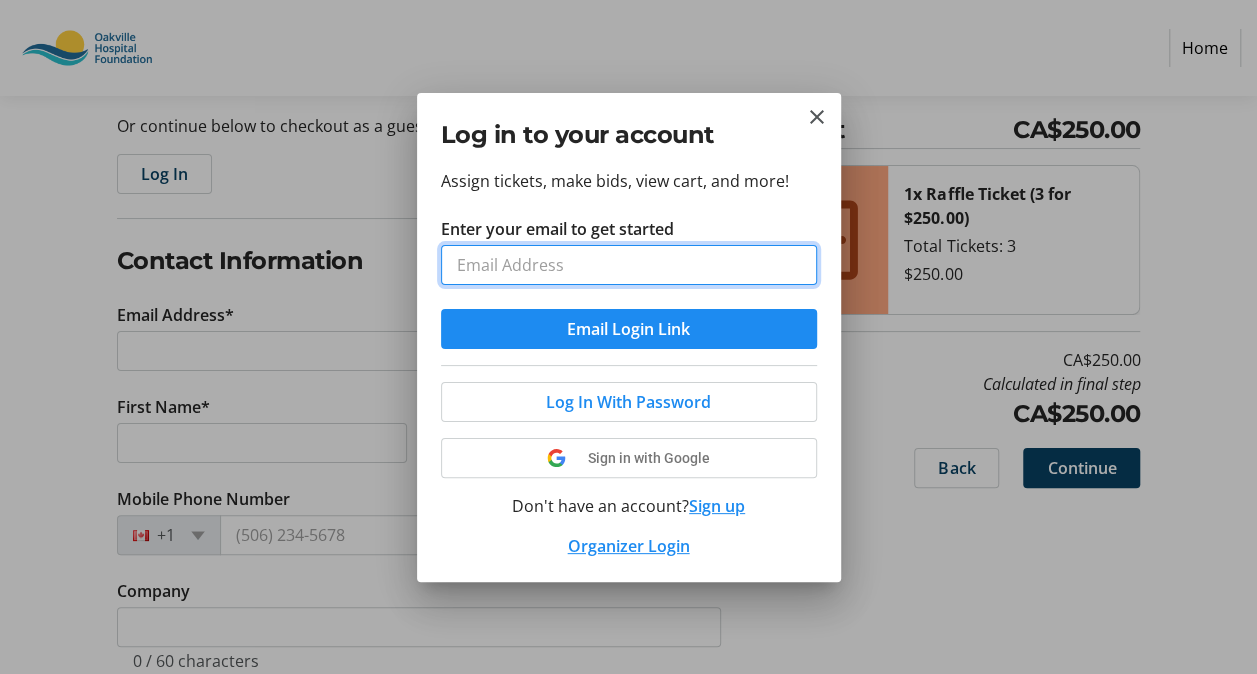 click on "Enter your email to get started" at bounding box center [629, 265] 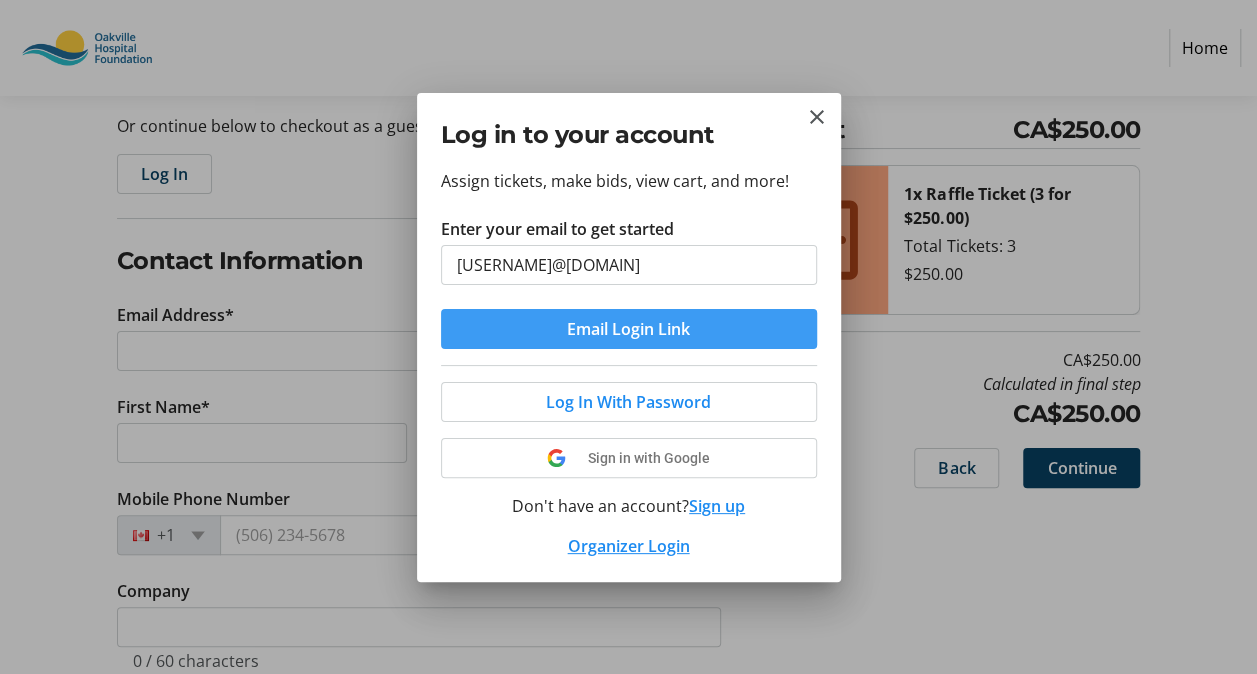 click on "Email Login Link" at bounding box center [628, 329] 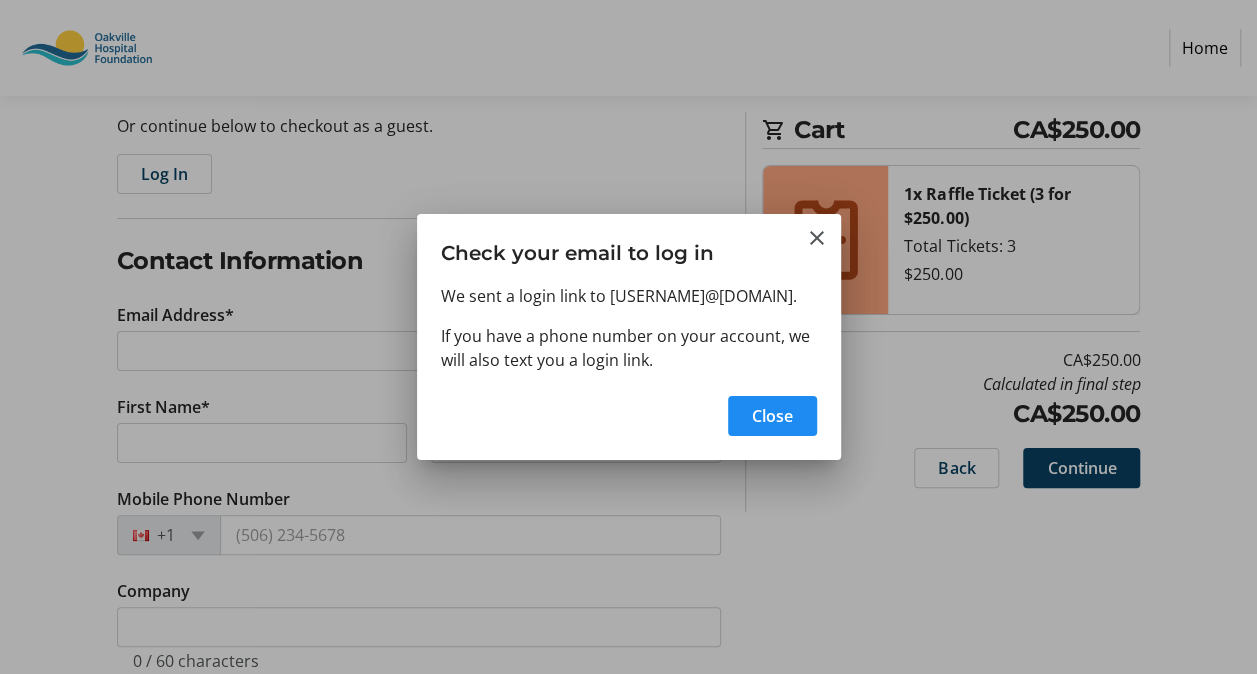 type on "[USERNAME]@[DOMAIN]" 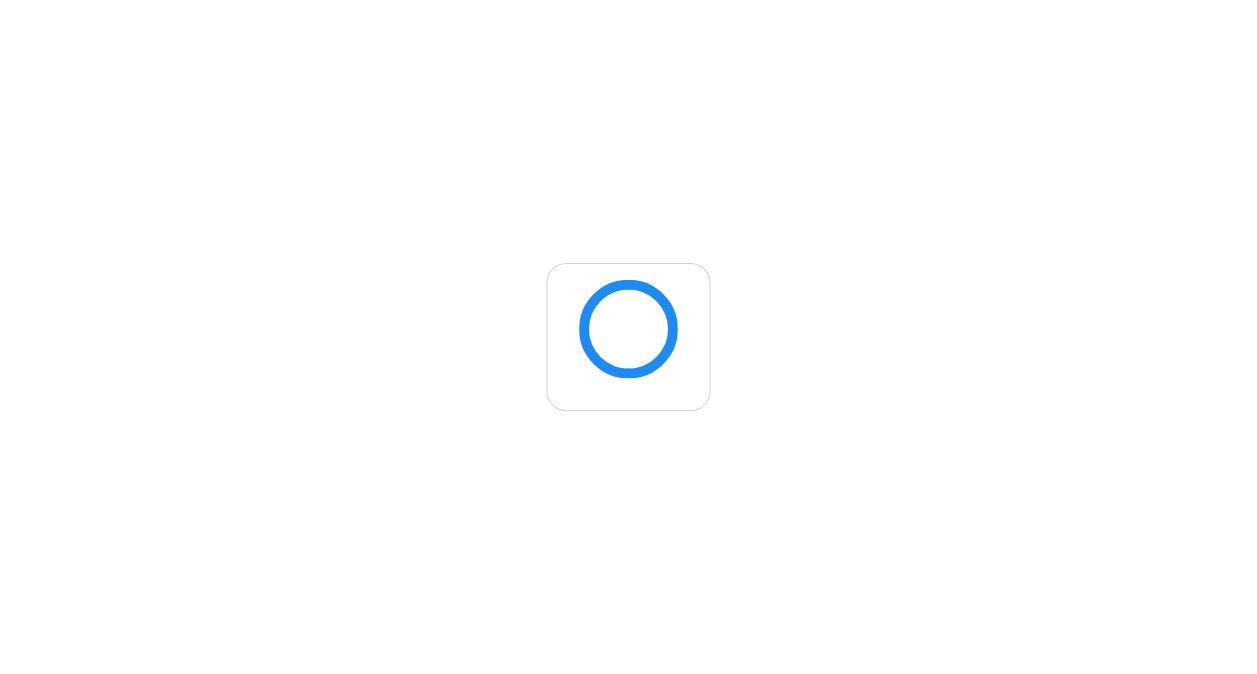 scroll, scrollTop: 0, scrollLeft: 0, axis: both 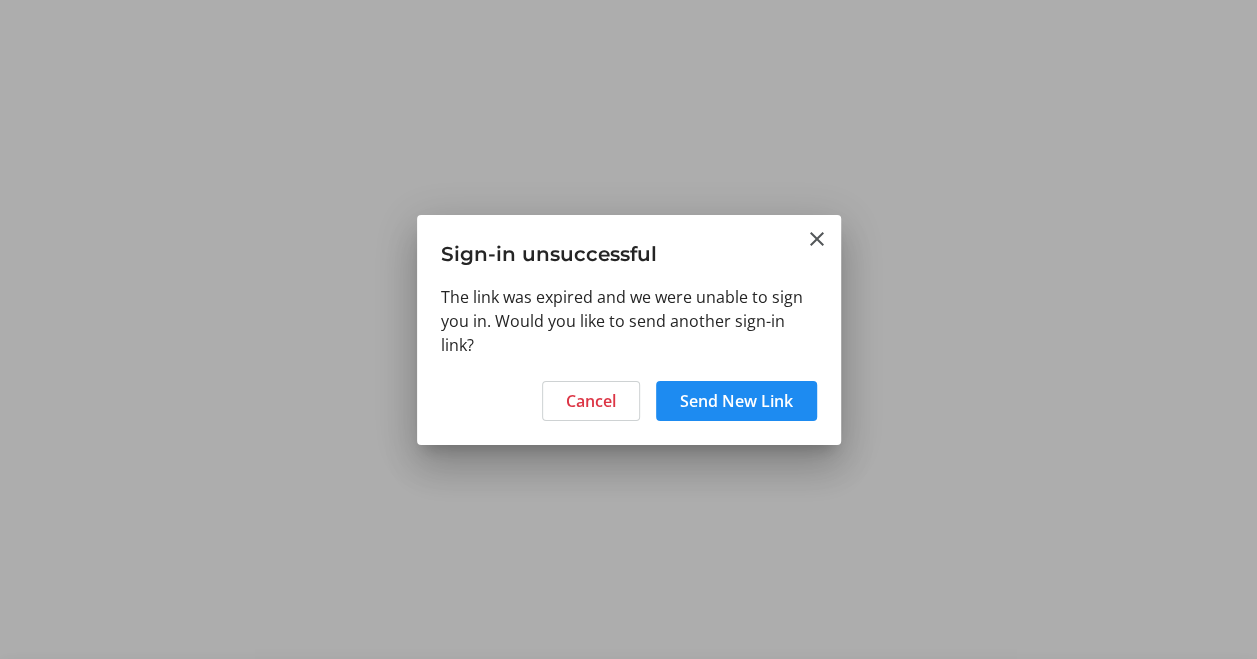 select on "CA" 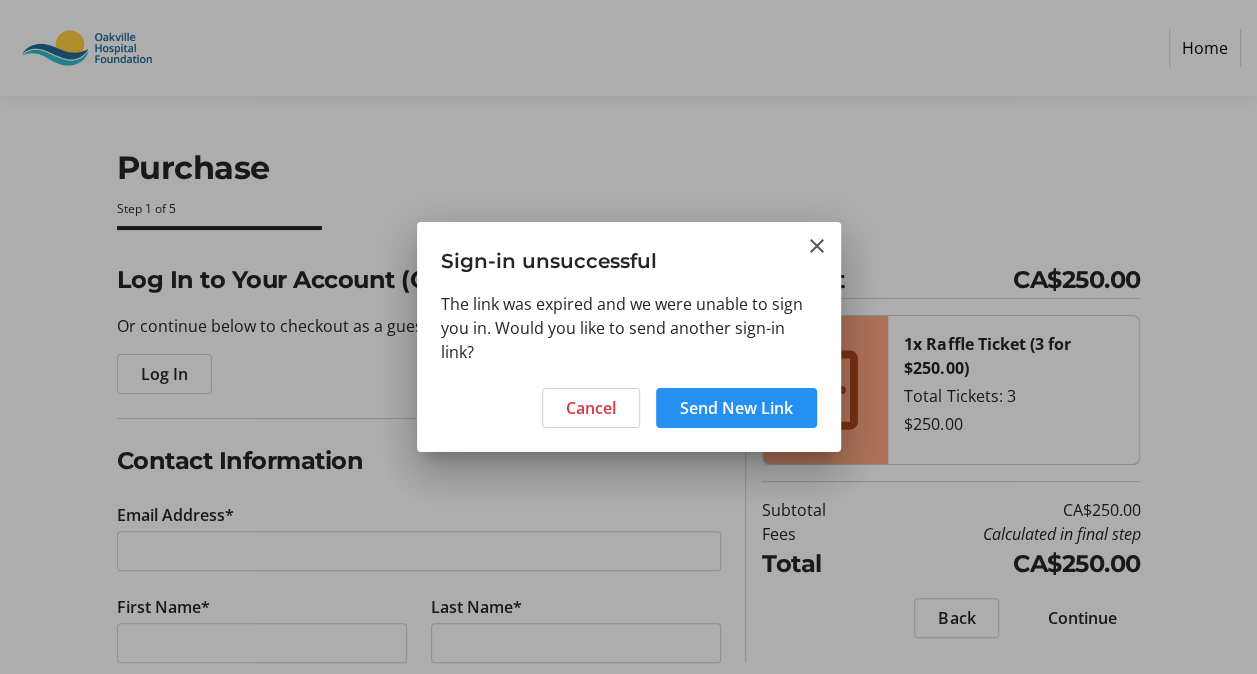click on "Send New Link" at bounding box center [736, 408] 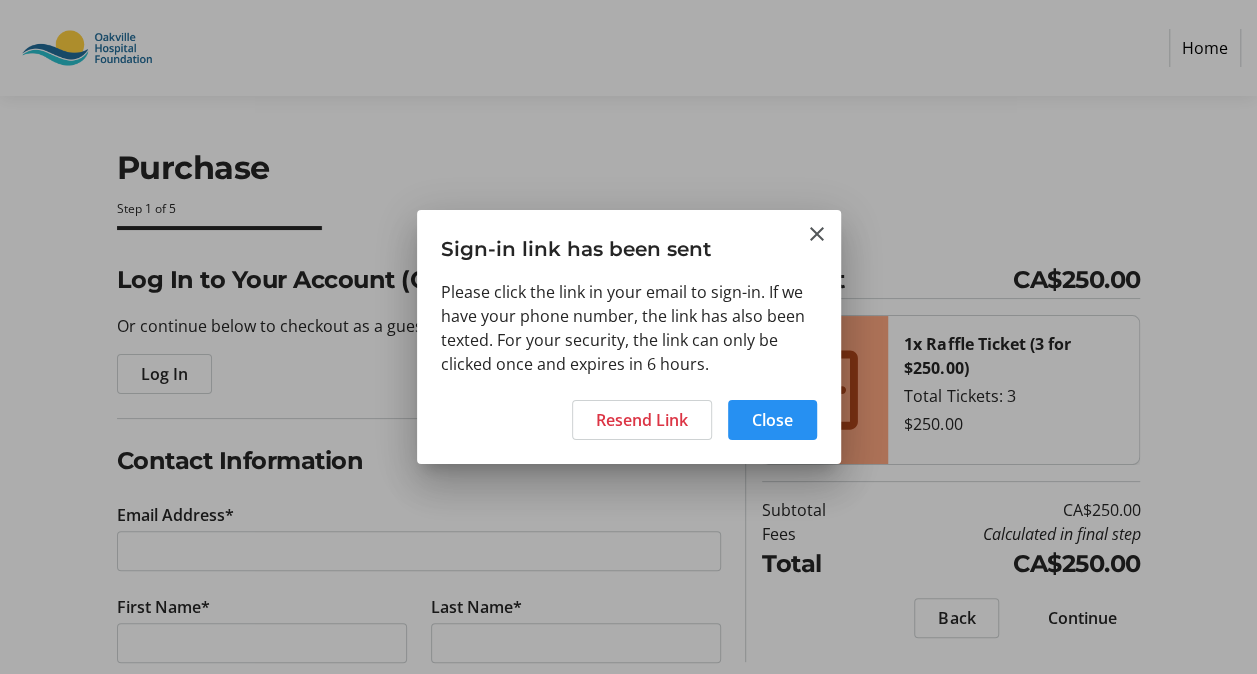 click on "Close" at bounding box center (772, 420) 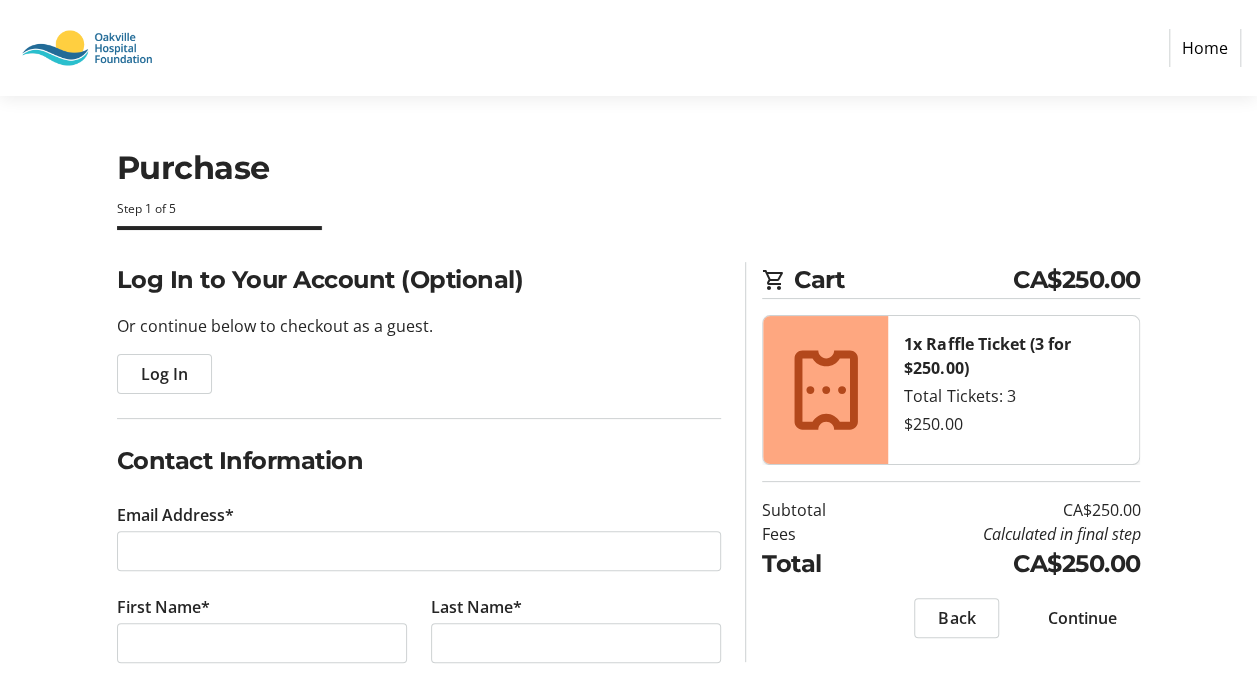 type on "[USERNAME]@[DOMAIN]" 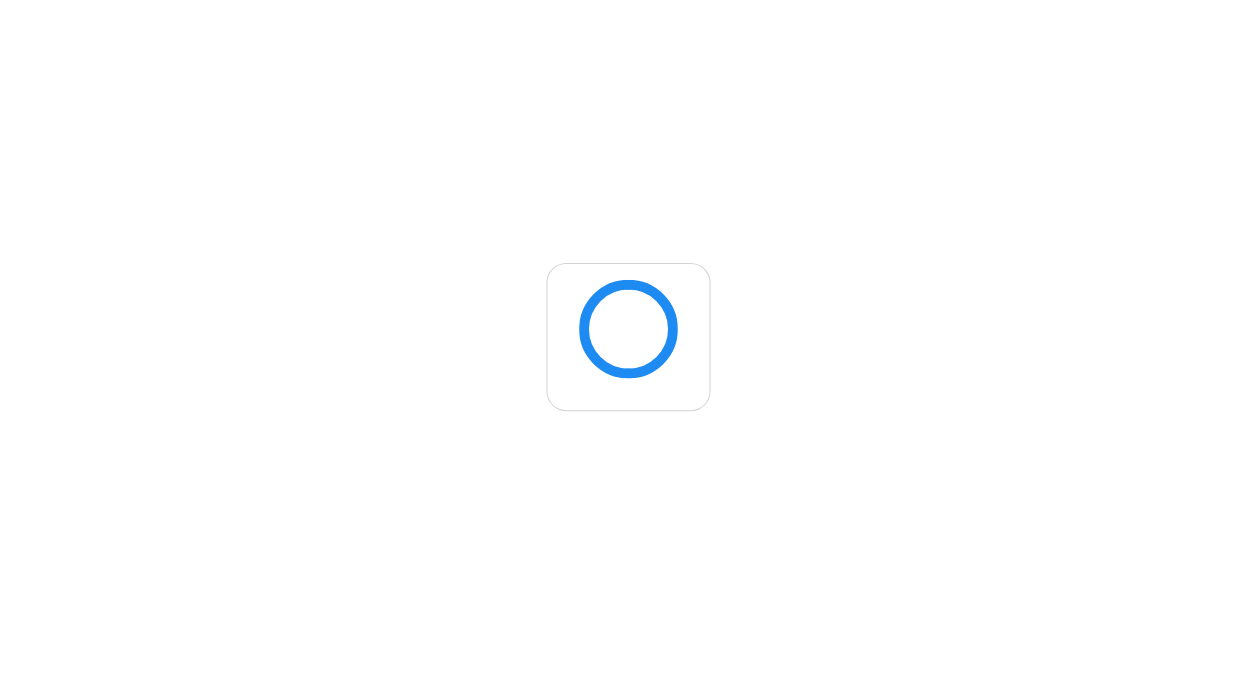 scroll, scrollTop: 0, scrollLeft: 0, axis: both 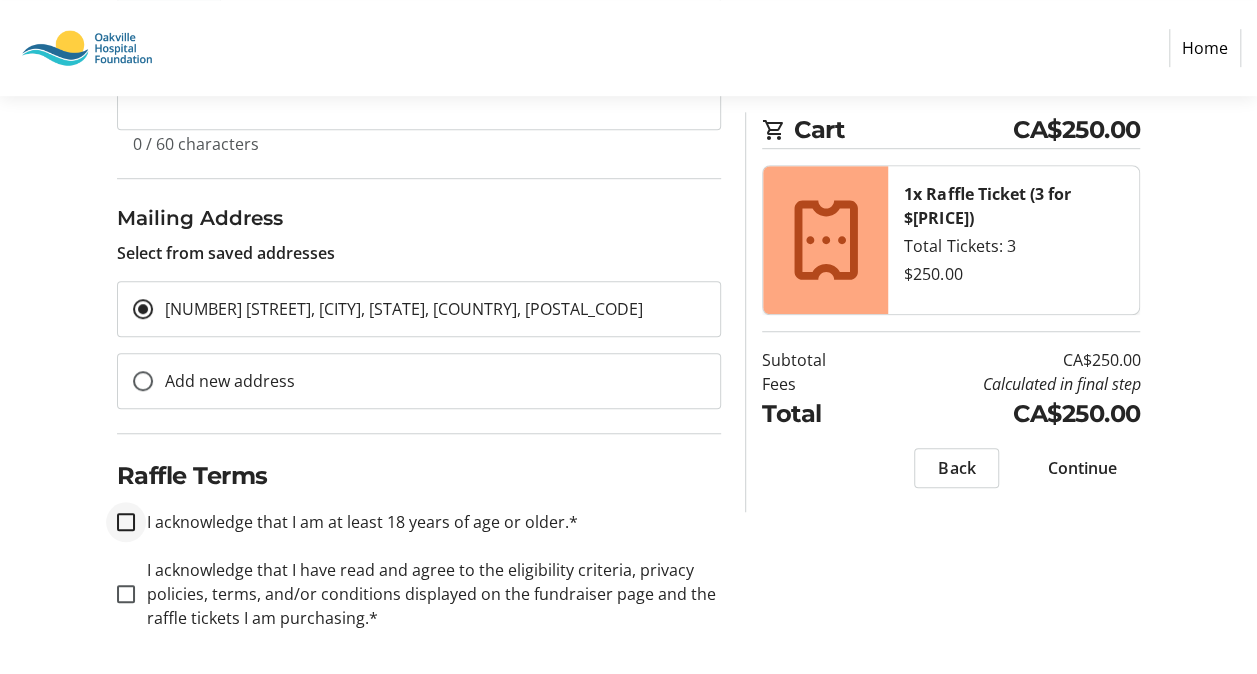 click at bounding box center (126, 522) 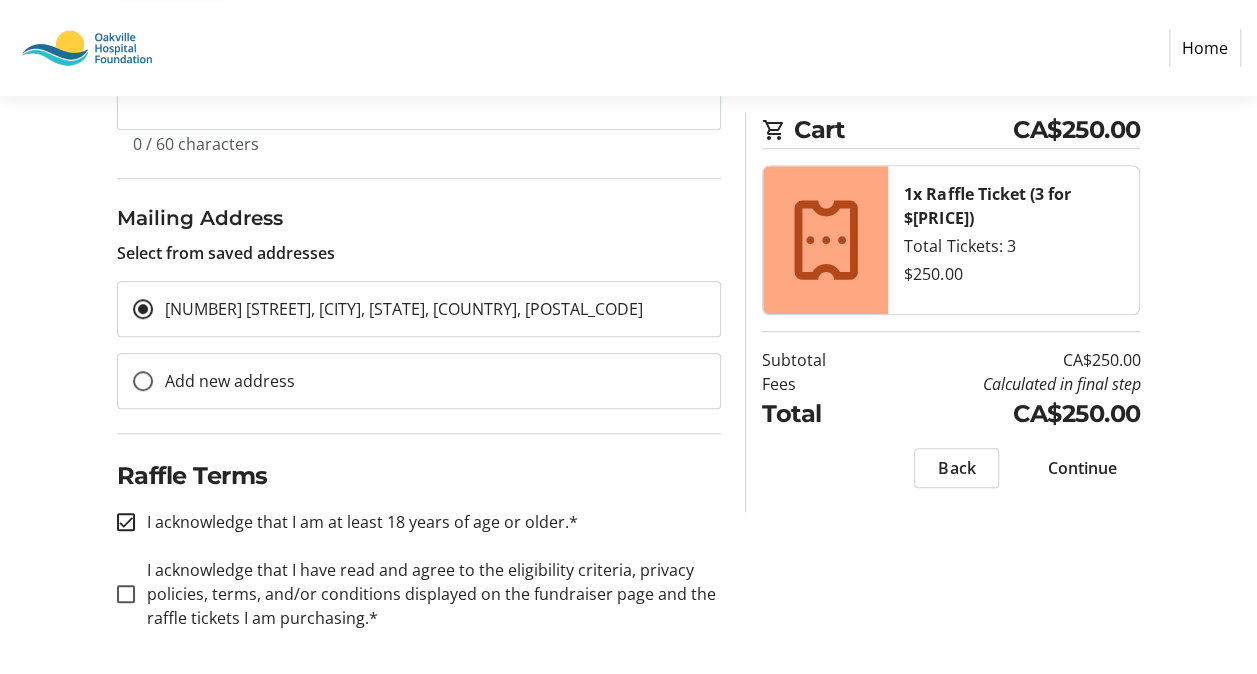 checkbox on "true" 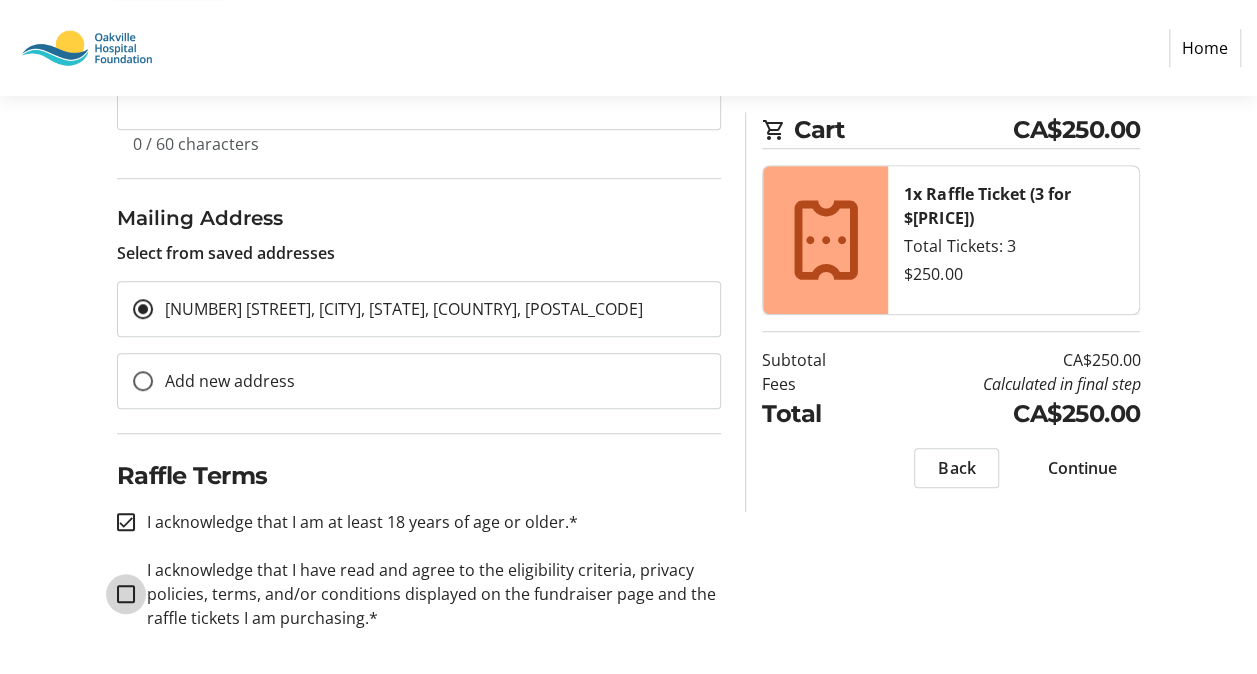 click on "I acknowledge that I have read and agree to the eligibility criteria, privacy policies, terms,
and/or conditions displayed on the fundraiser page and the raffle tickets I am purchasing.*" at bounding box center (126, 594) 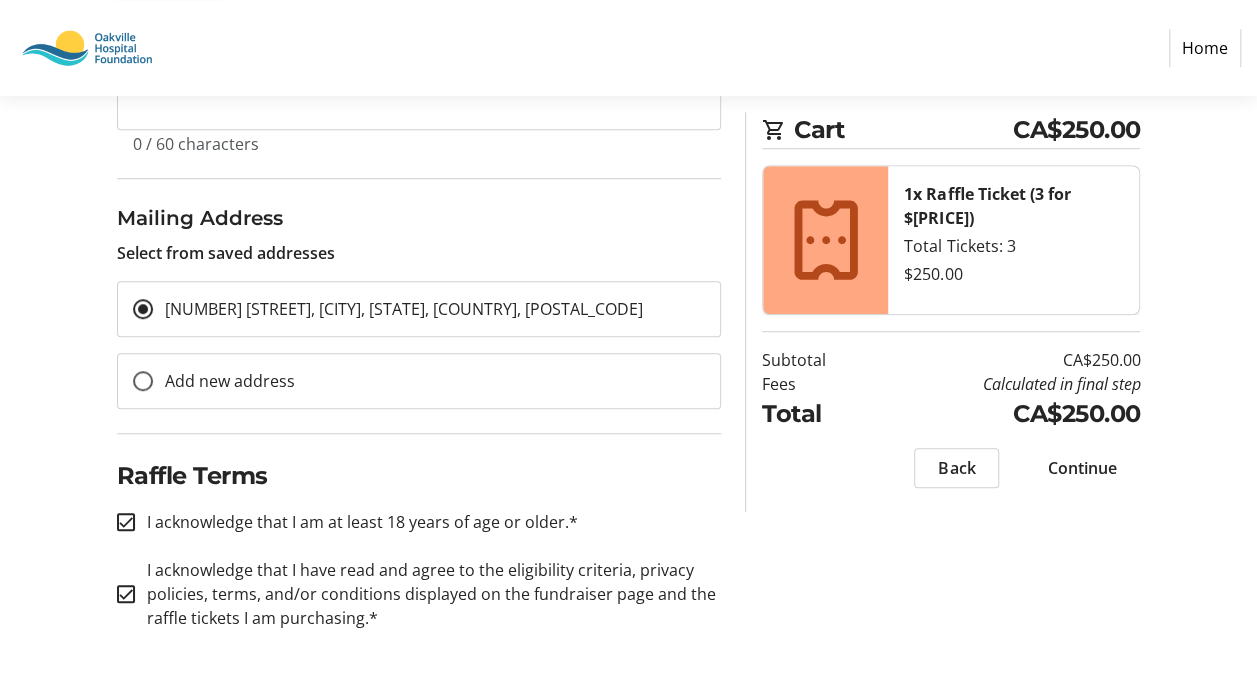 checkbox on "true" 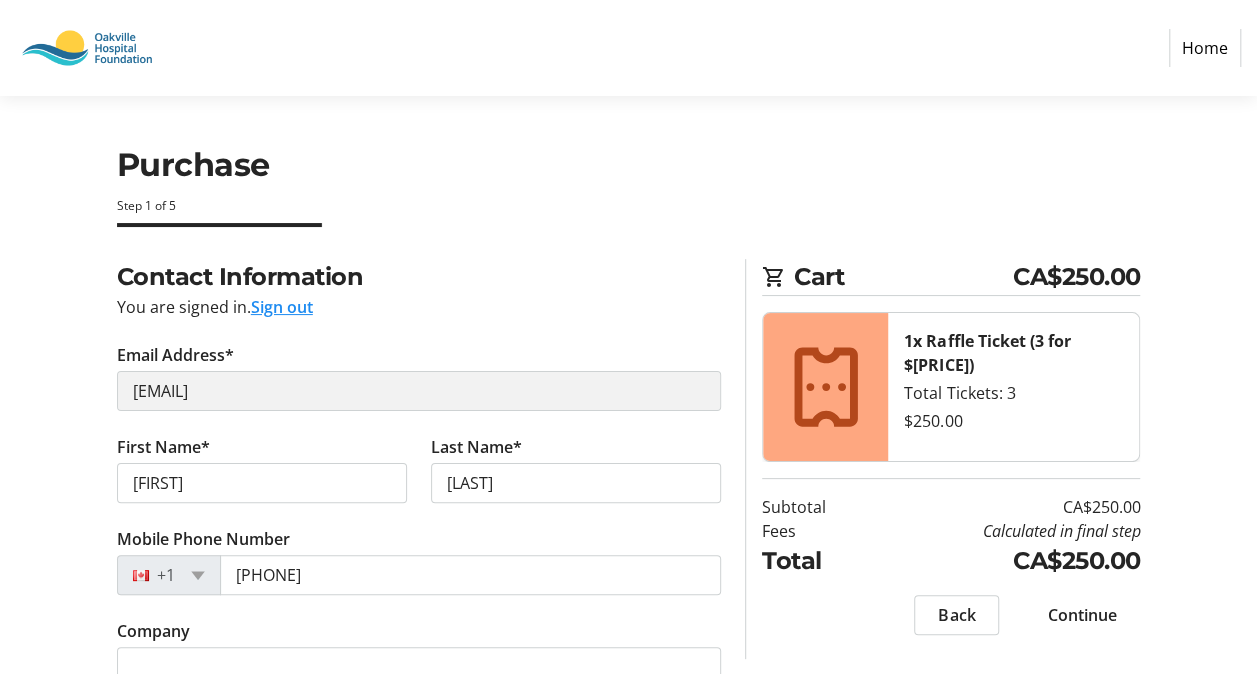 scroll, scrollTop: 0, scrollLeft: 0, axis: both 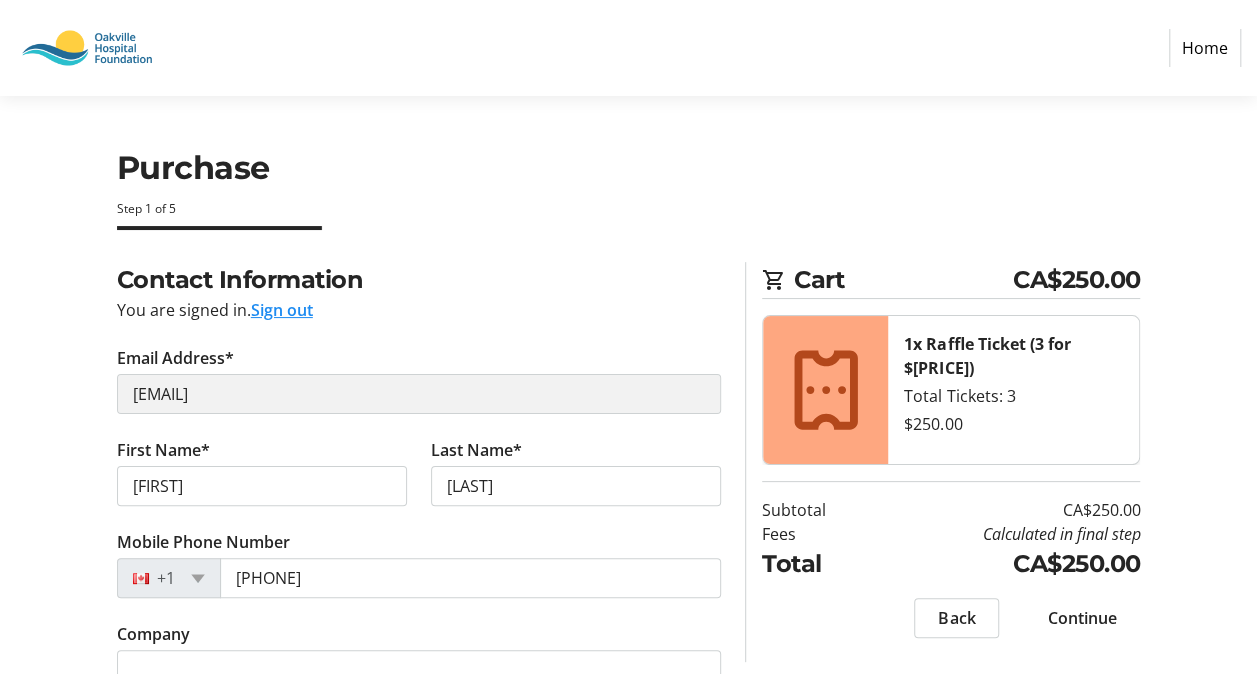 click on "Continue" 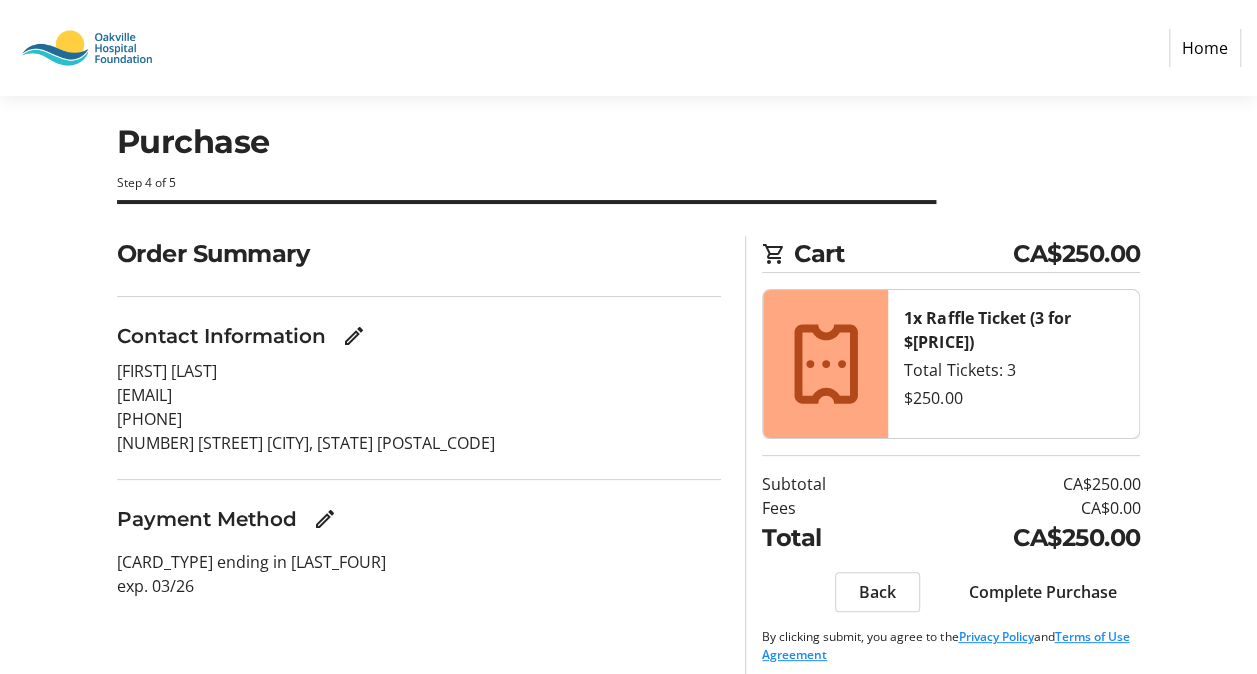 scroll, scrollTop: 38, scrollLeft: 0, axis: vertical 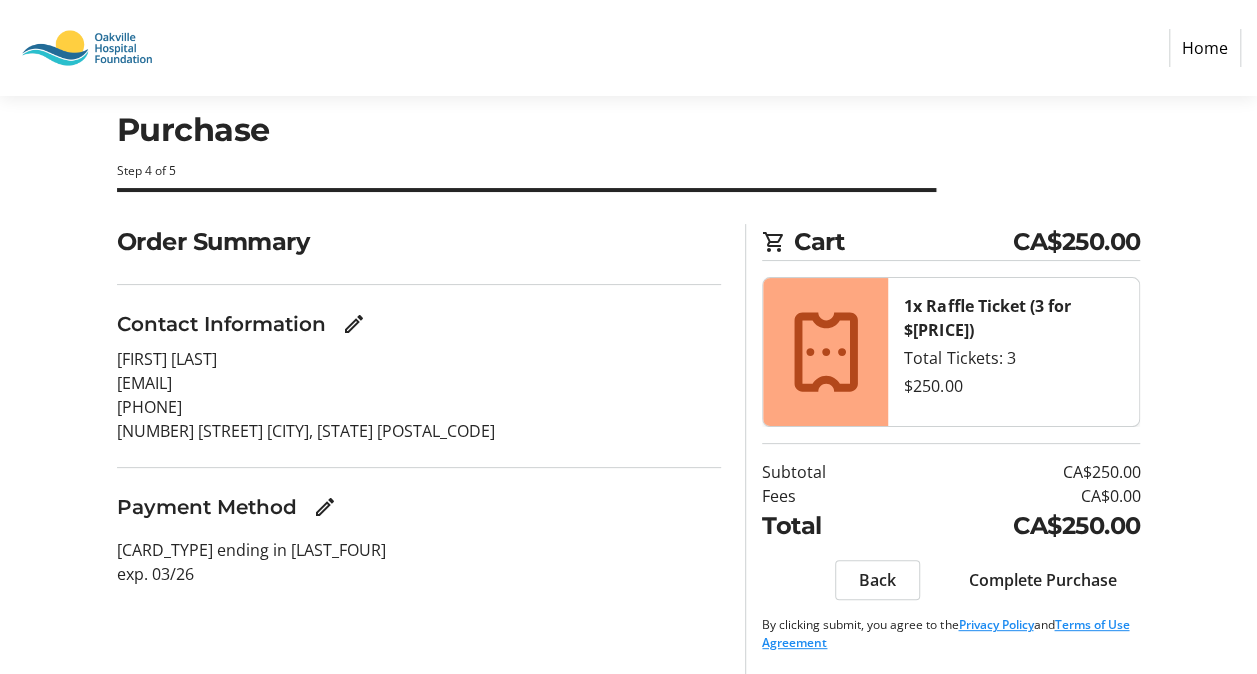 click on "Complete Purchase" 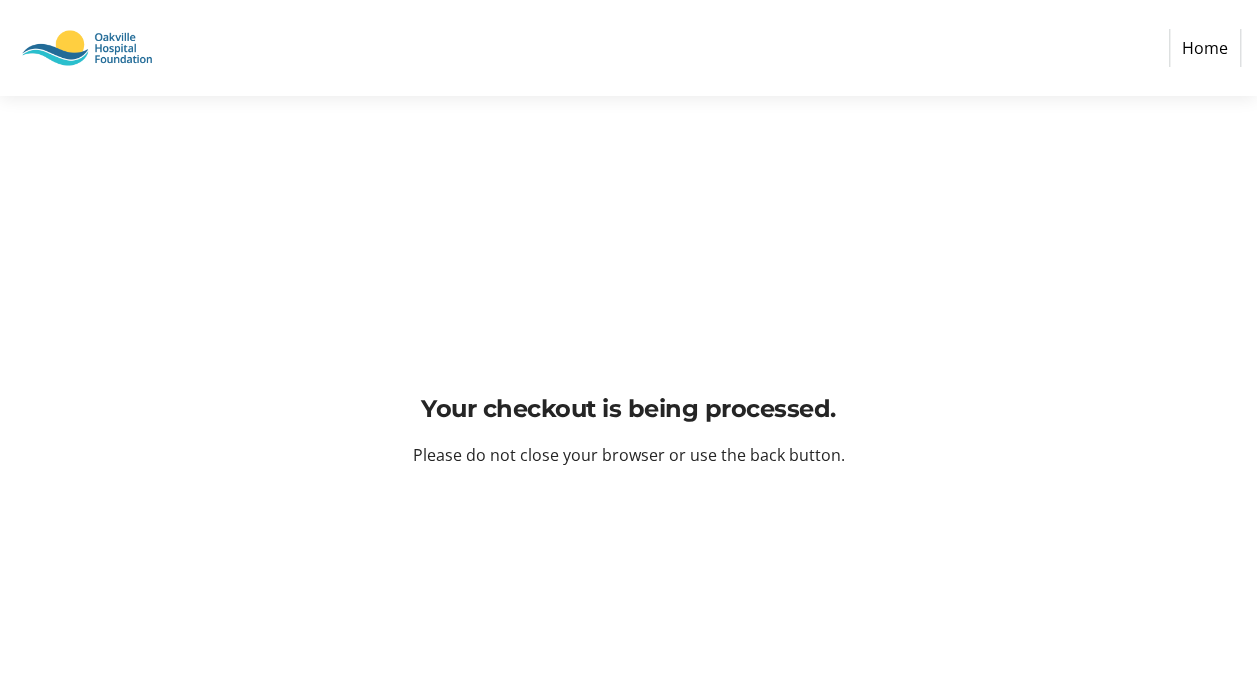 scroll, scrollTop: 0, scrollLeft: 0, axis: both 